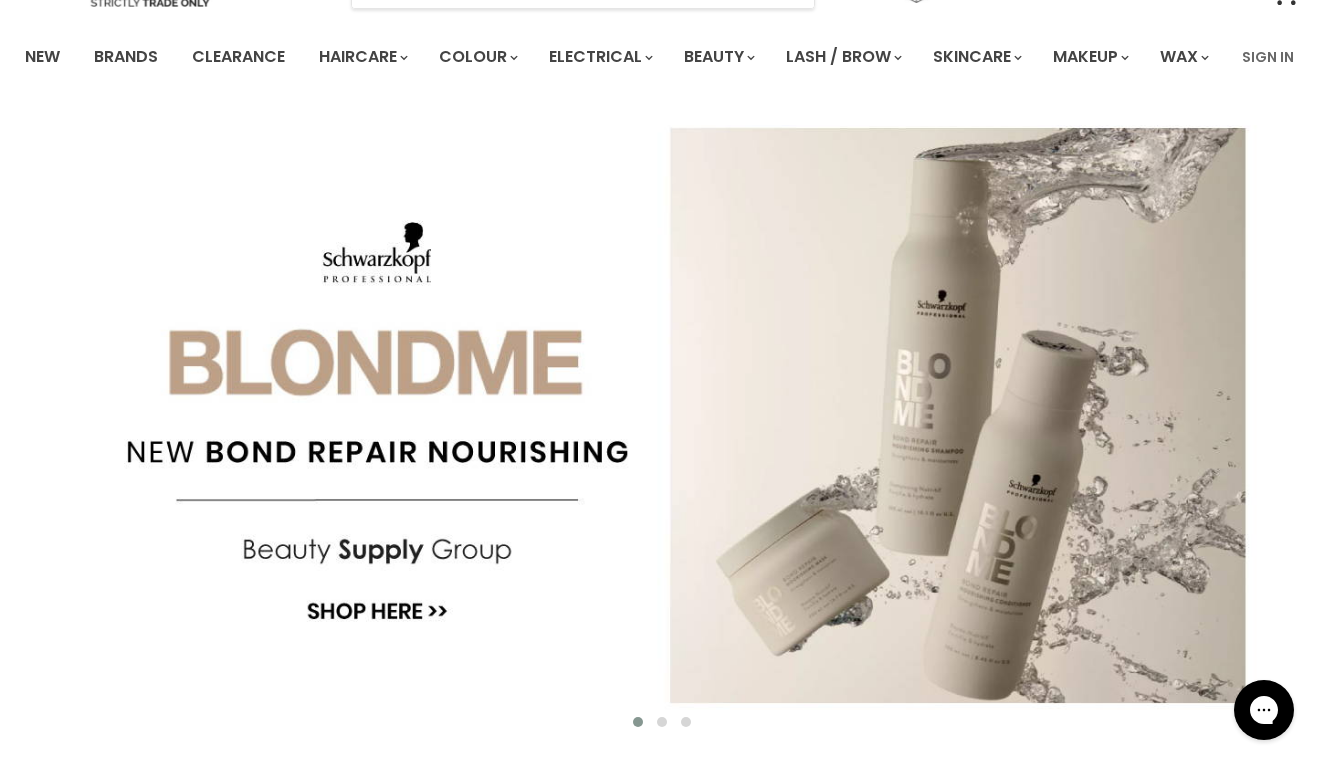 scroll, scrollTop: 130, scrollLeft: 0, axis: vertical 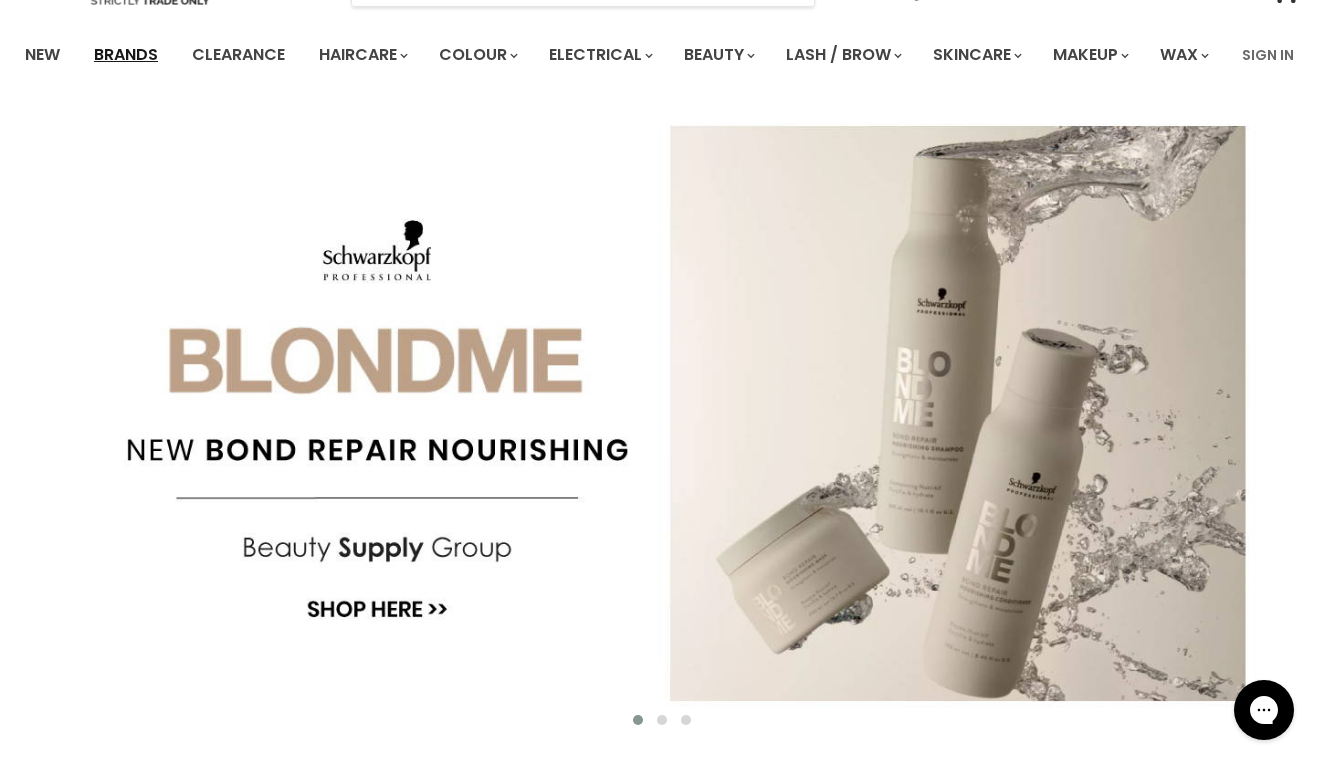 click on "Brands" at bounding box center (126, 55) 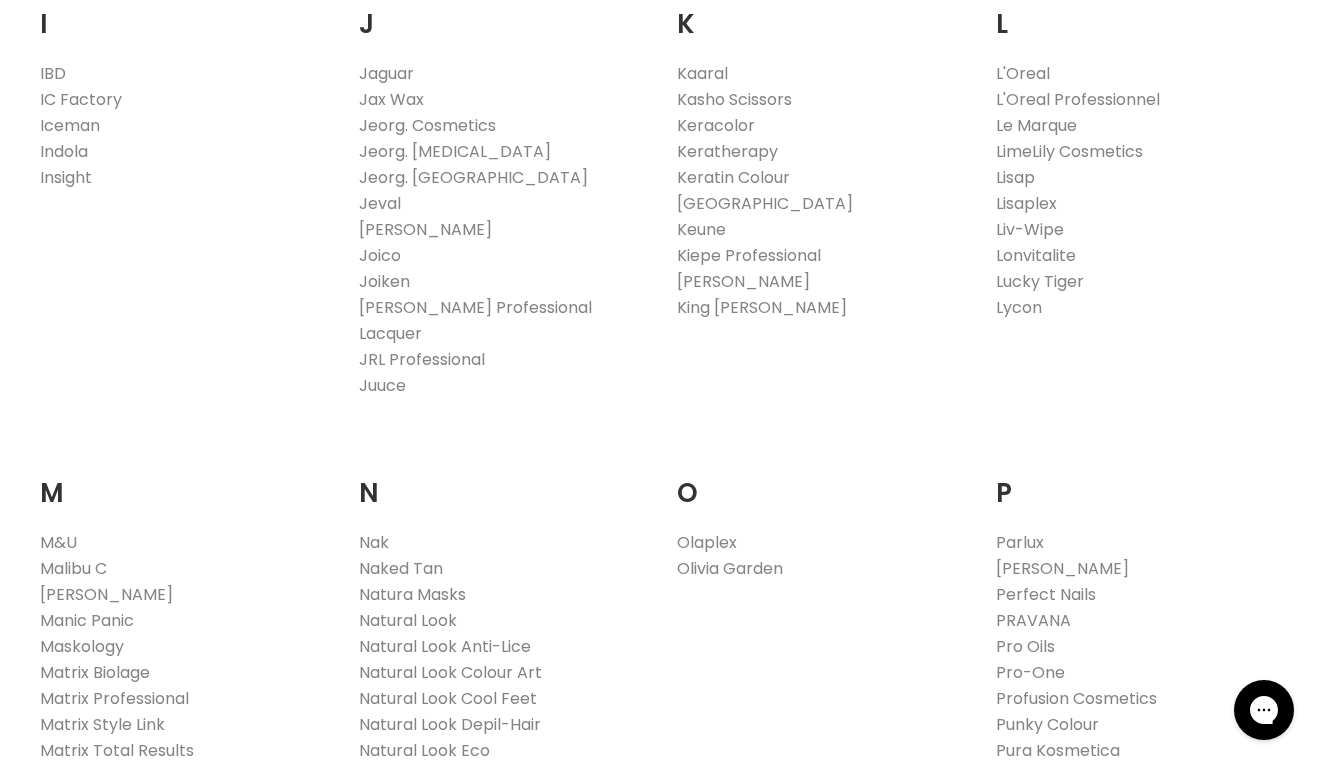 scroll, scrollTop: 1844, scrollLeft: 0, axis: vertical 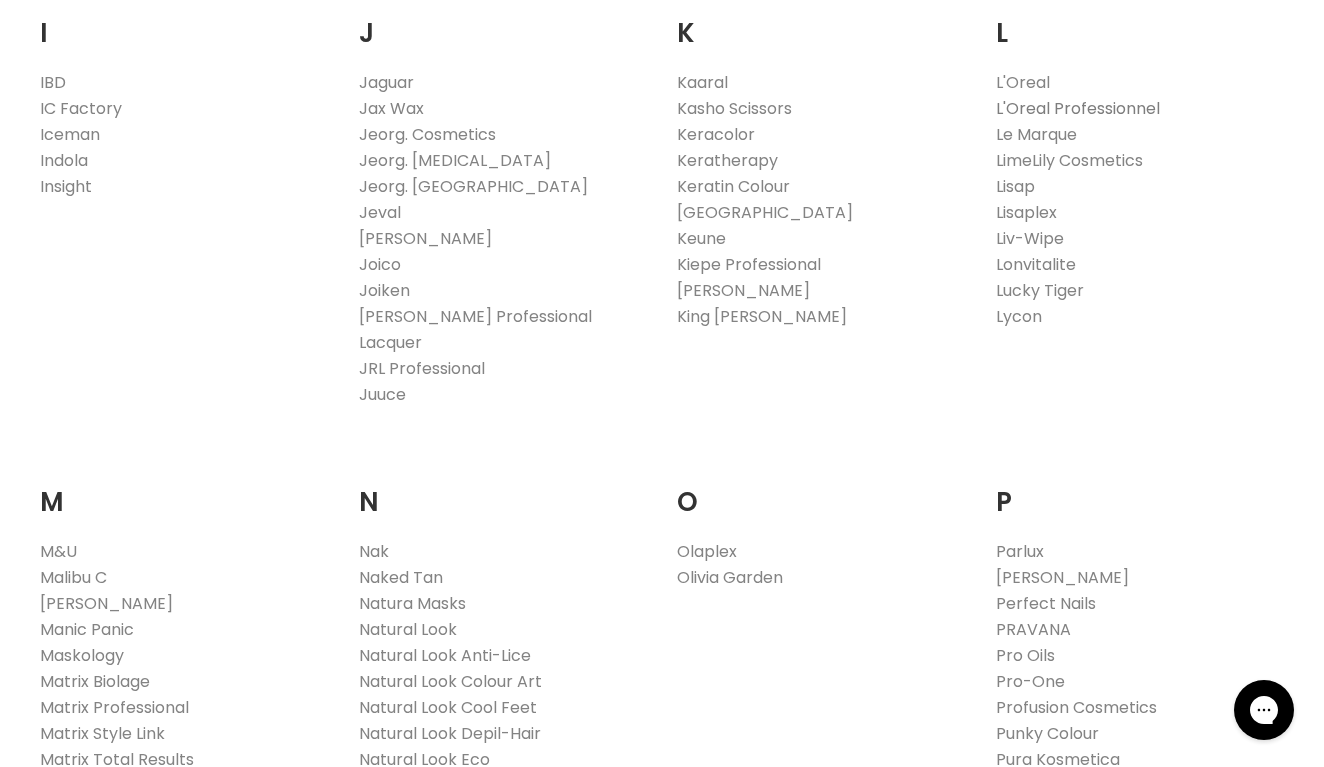 click on "L'Oreal Professionnel" at bounding box center [1078, 108] 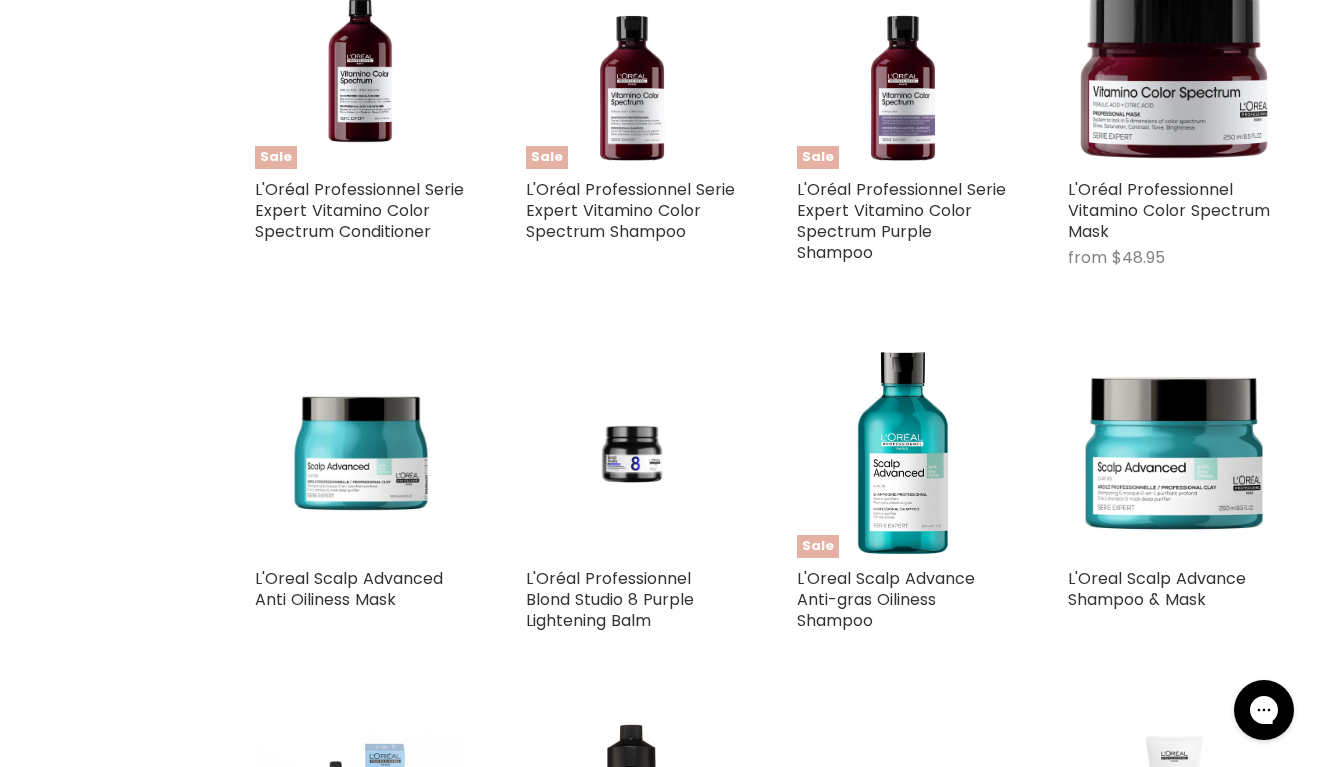 scroll, scrollTop: 914, scrollLeft: 0, axis: vertical 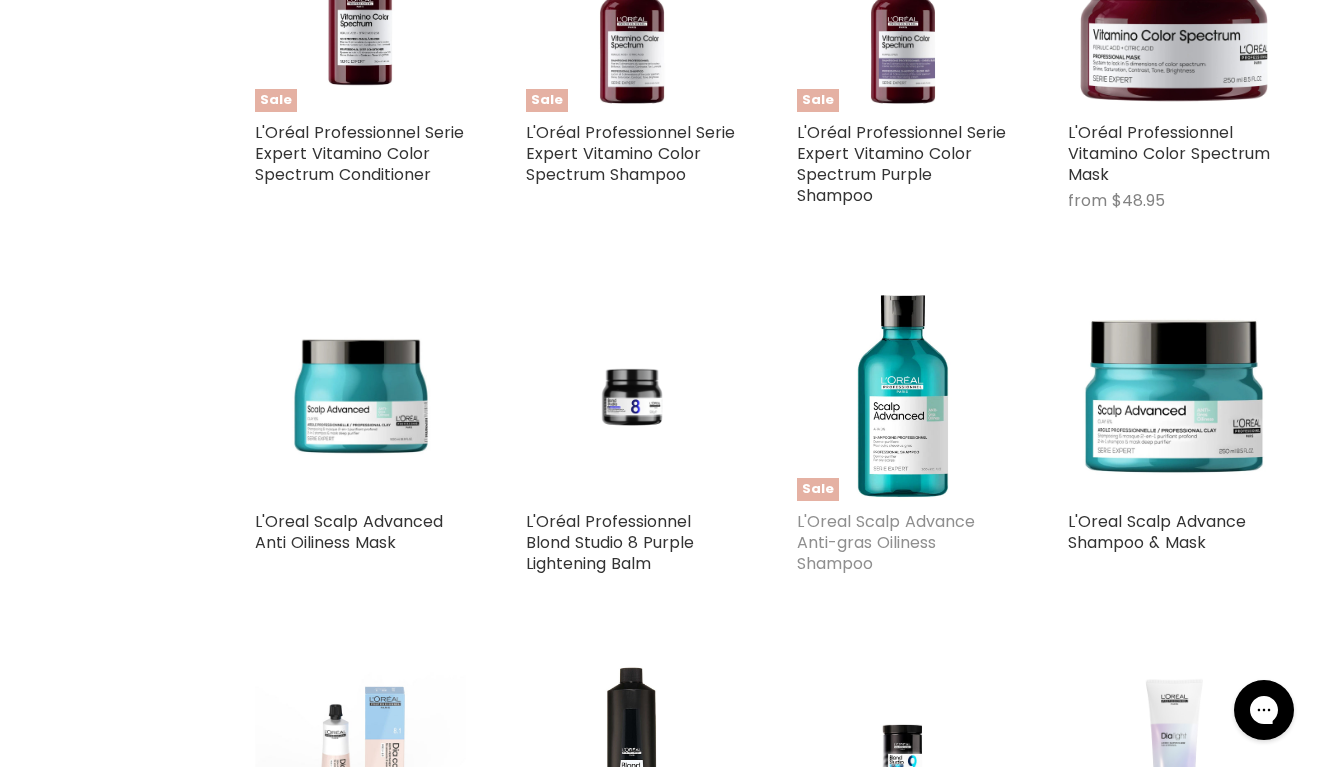 click on "L'Oreal Scalp Advance Anti-gras Oiliness Shampoo" at bounding box center (886, 542) 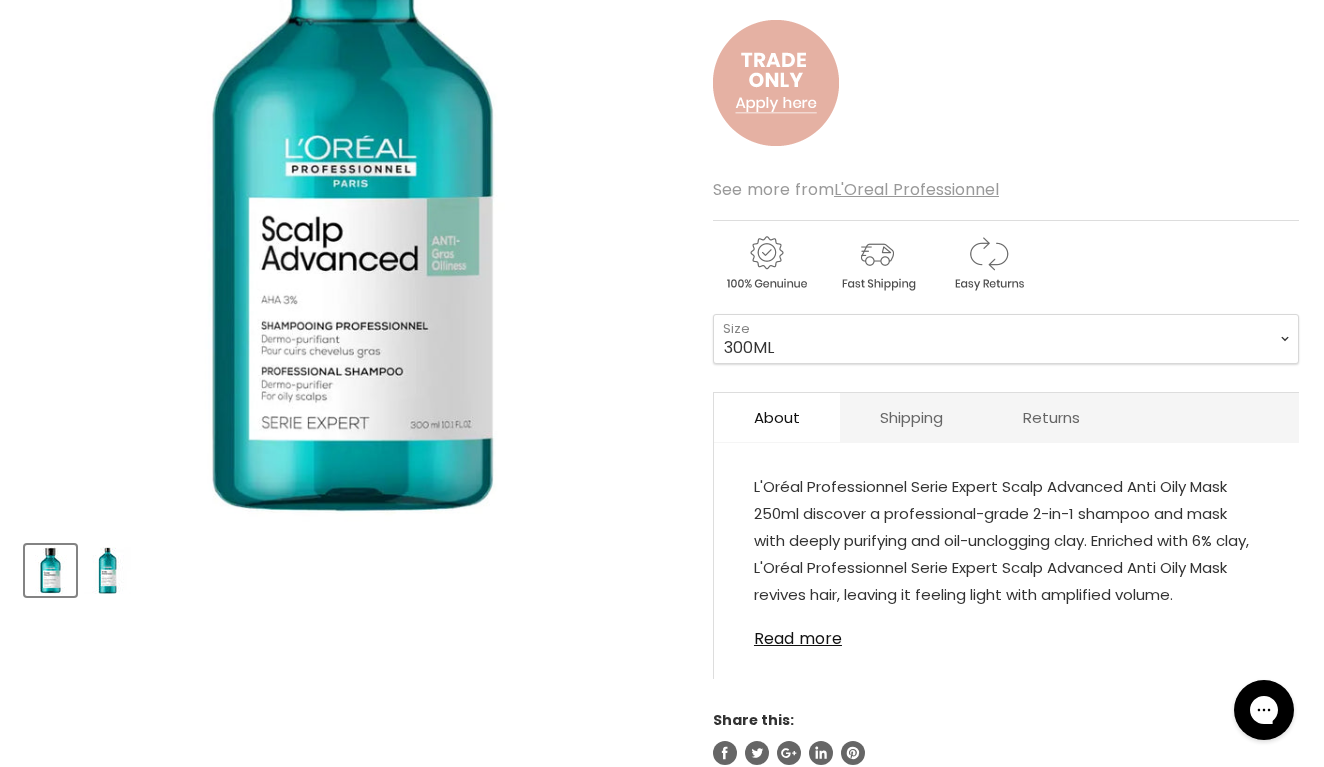 scroll, scrollTop: 446, scrollLeft: 0, axis: vertical 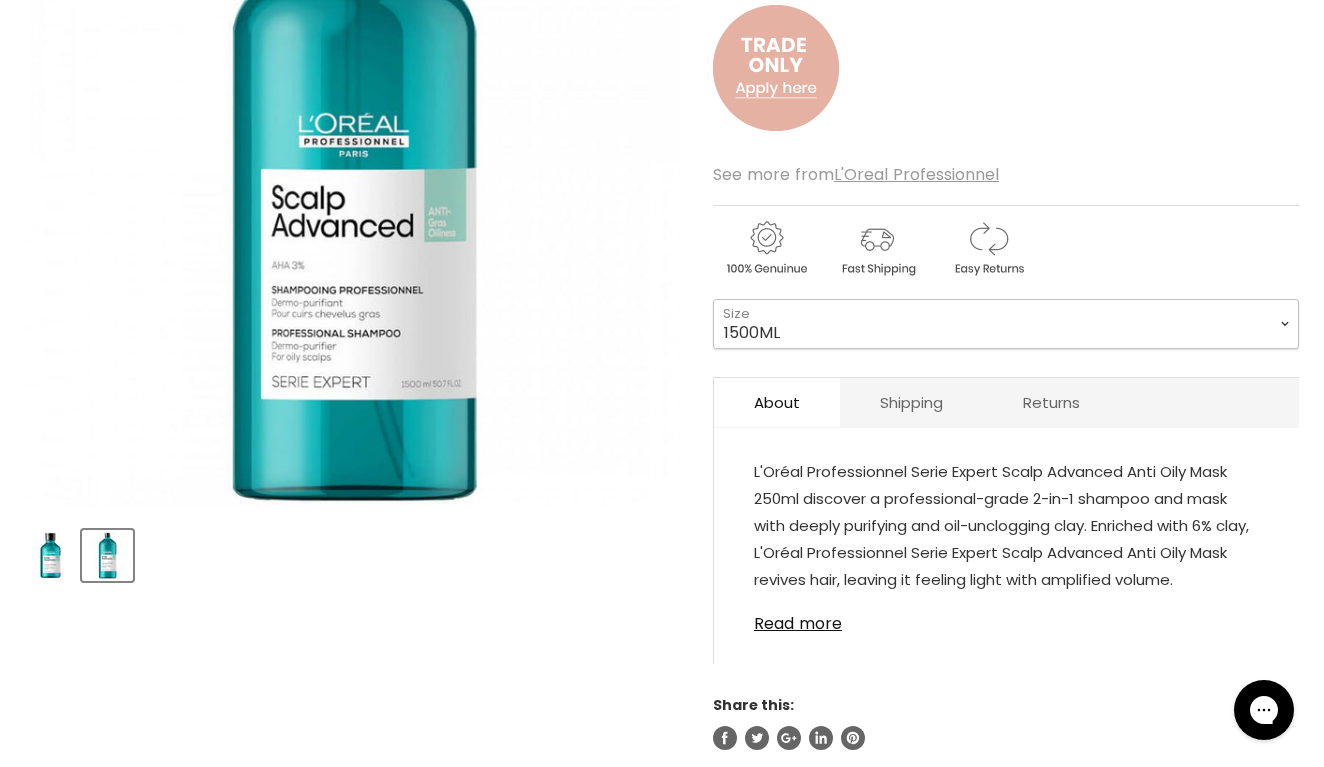 select on "300ML" 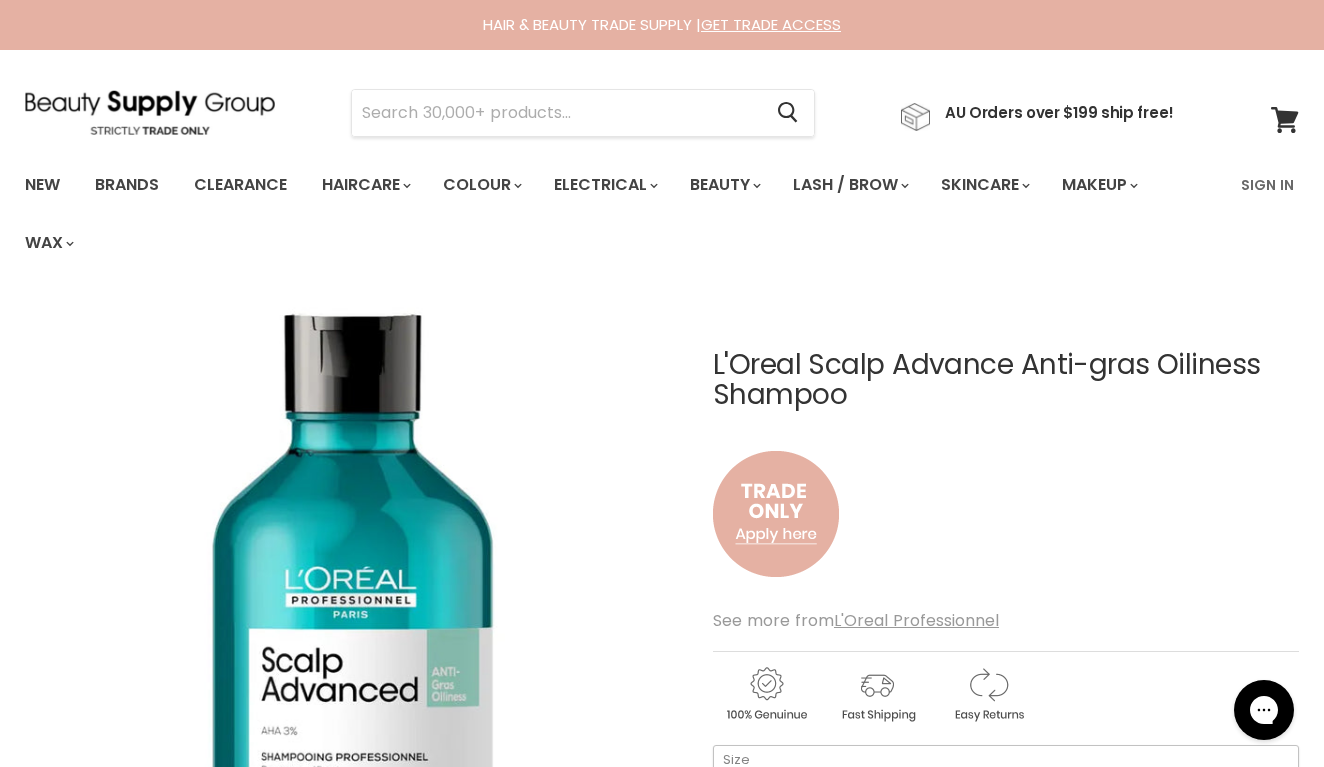 scroll, scrollTop: 0, scrollLeft: 0, axis: both 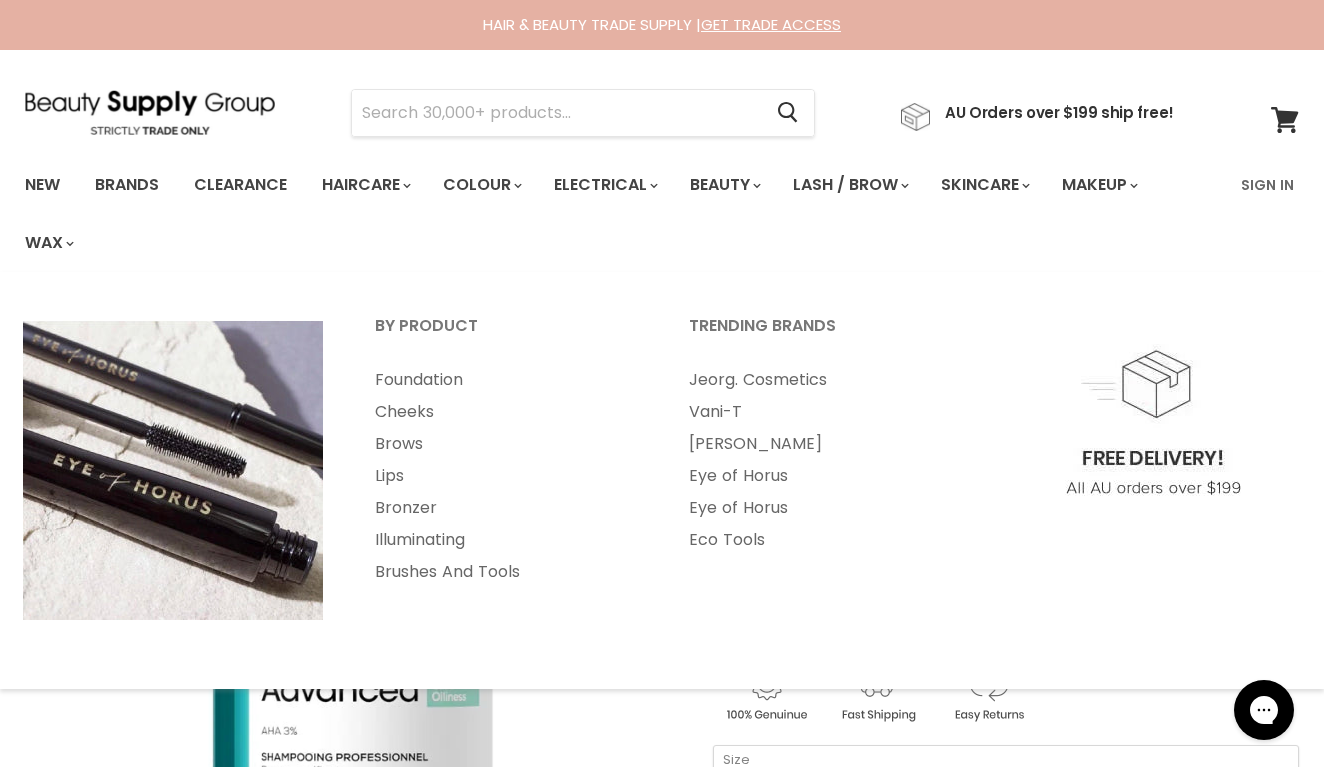 click at bounding box center (353, 628) 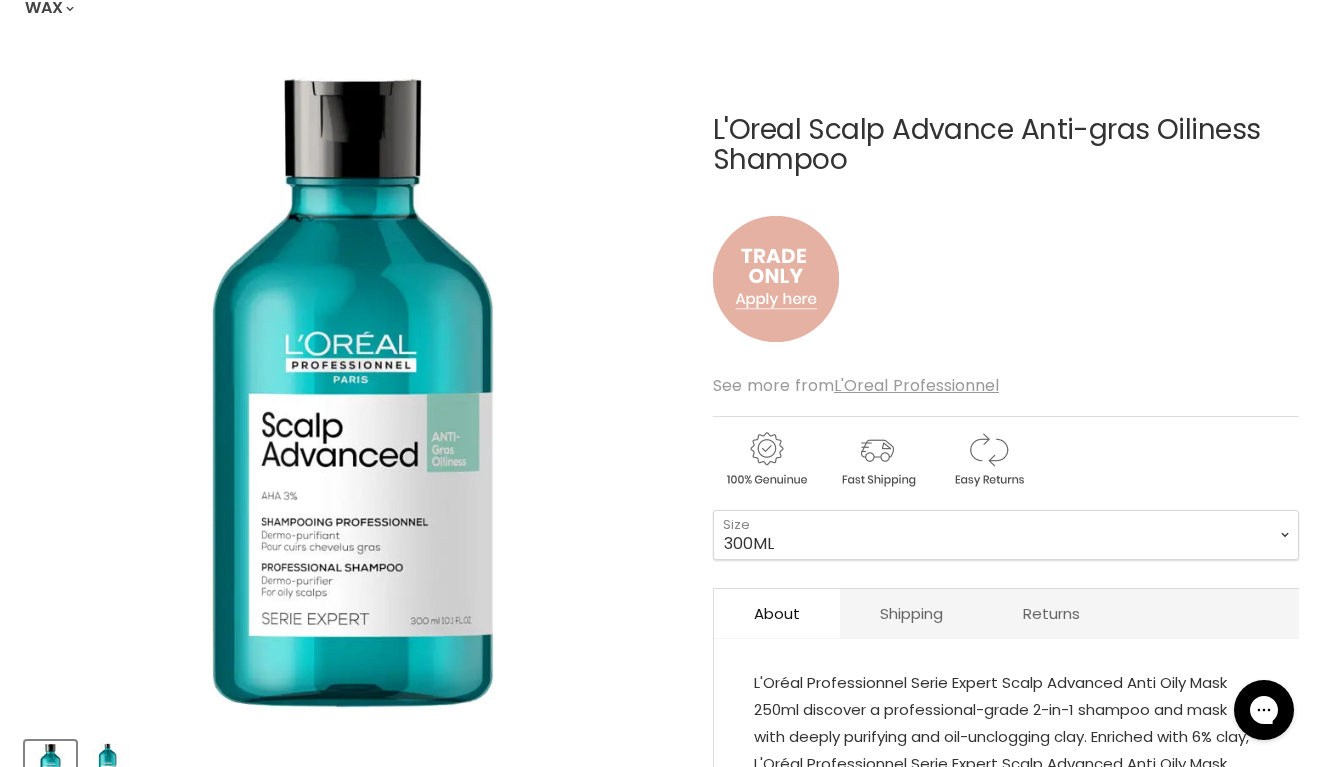 scroll, scrollTop: 236, scrollLeft: 0, axis: vertical 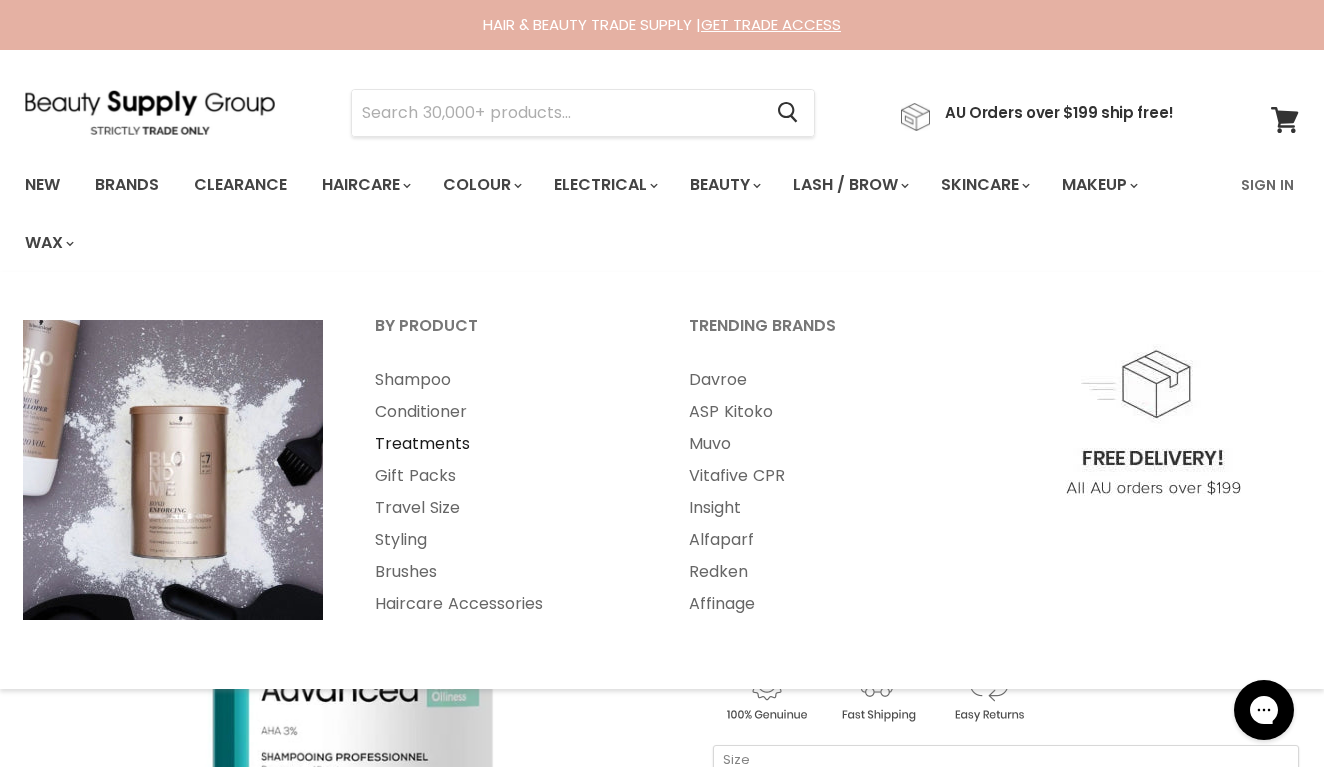 click on "Treatments" at bounding box center (505, 444) 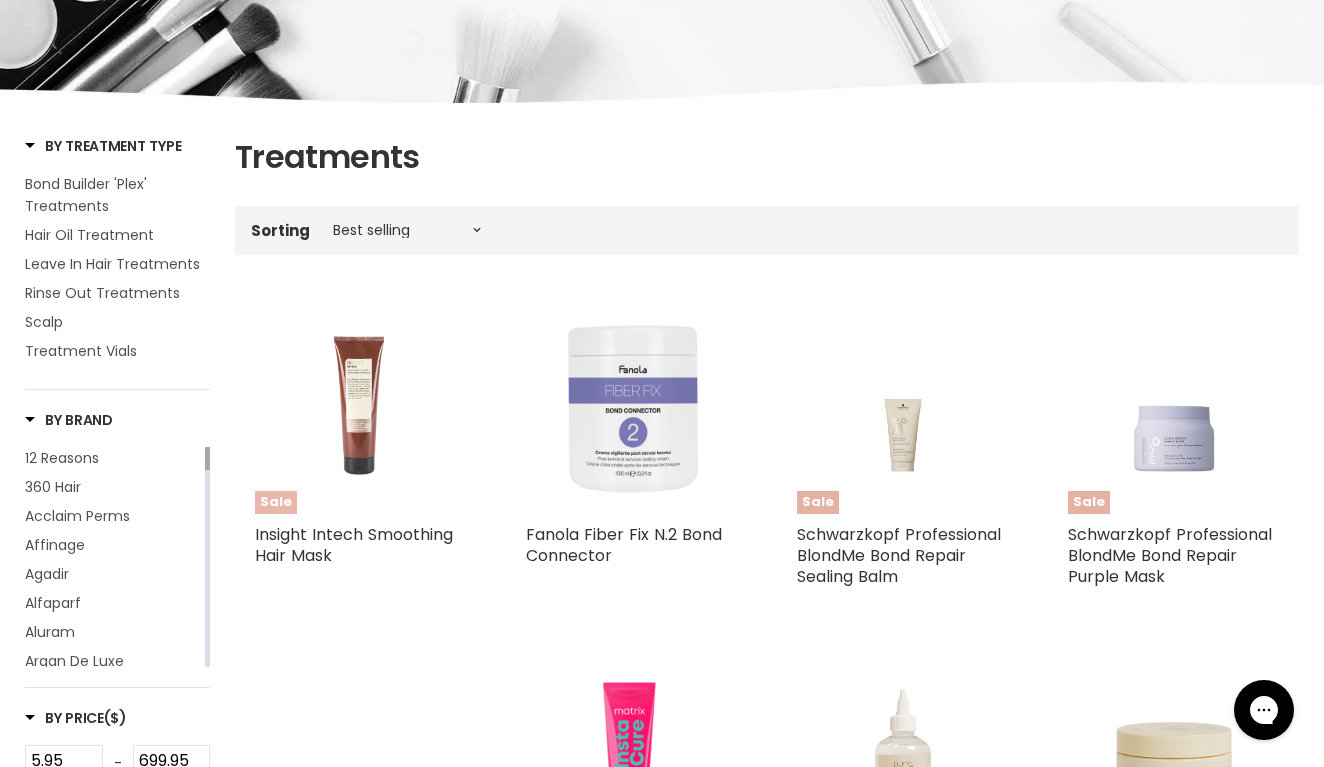 scroll, scrollTop: 298, scrollLeft: 0, axis: vertical 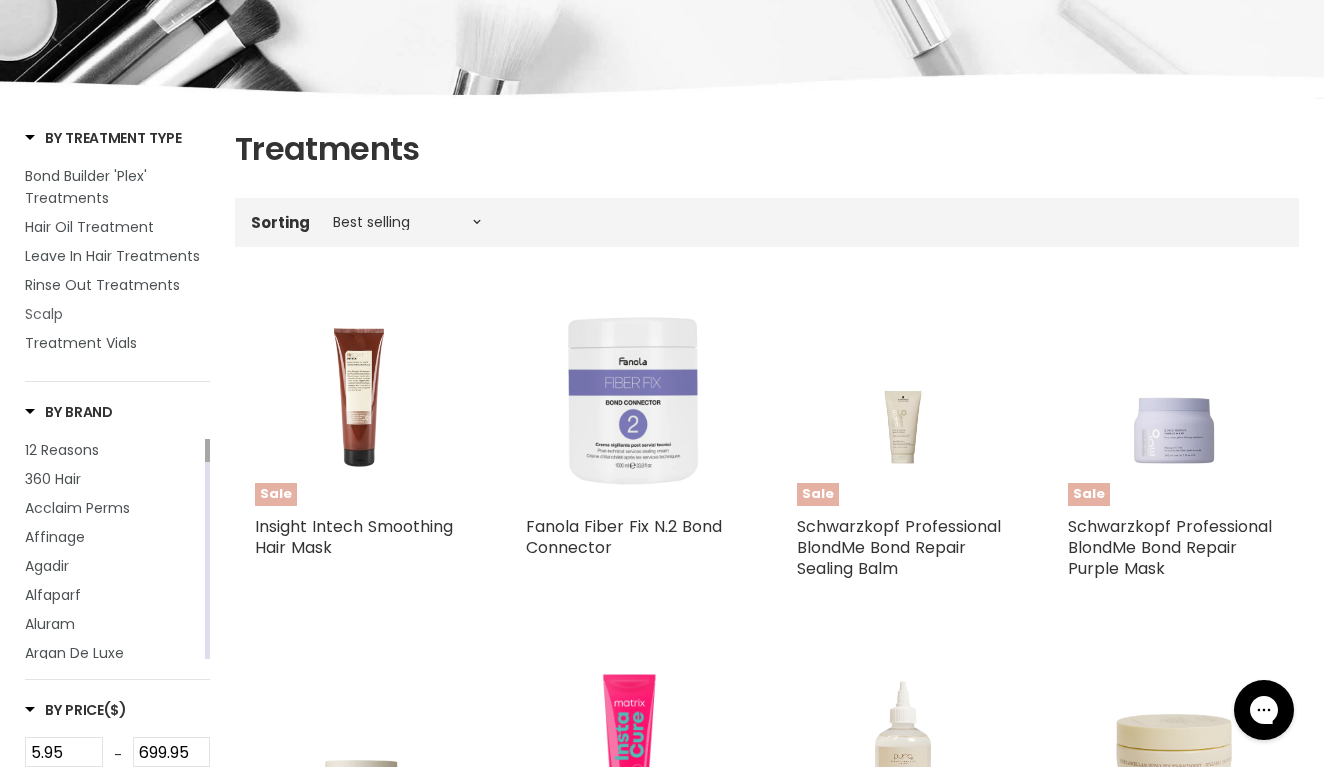 click on "Scalp" at bounding box center [44, 314] 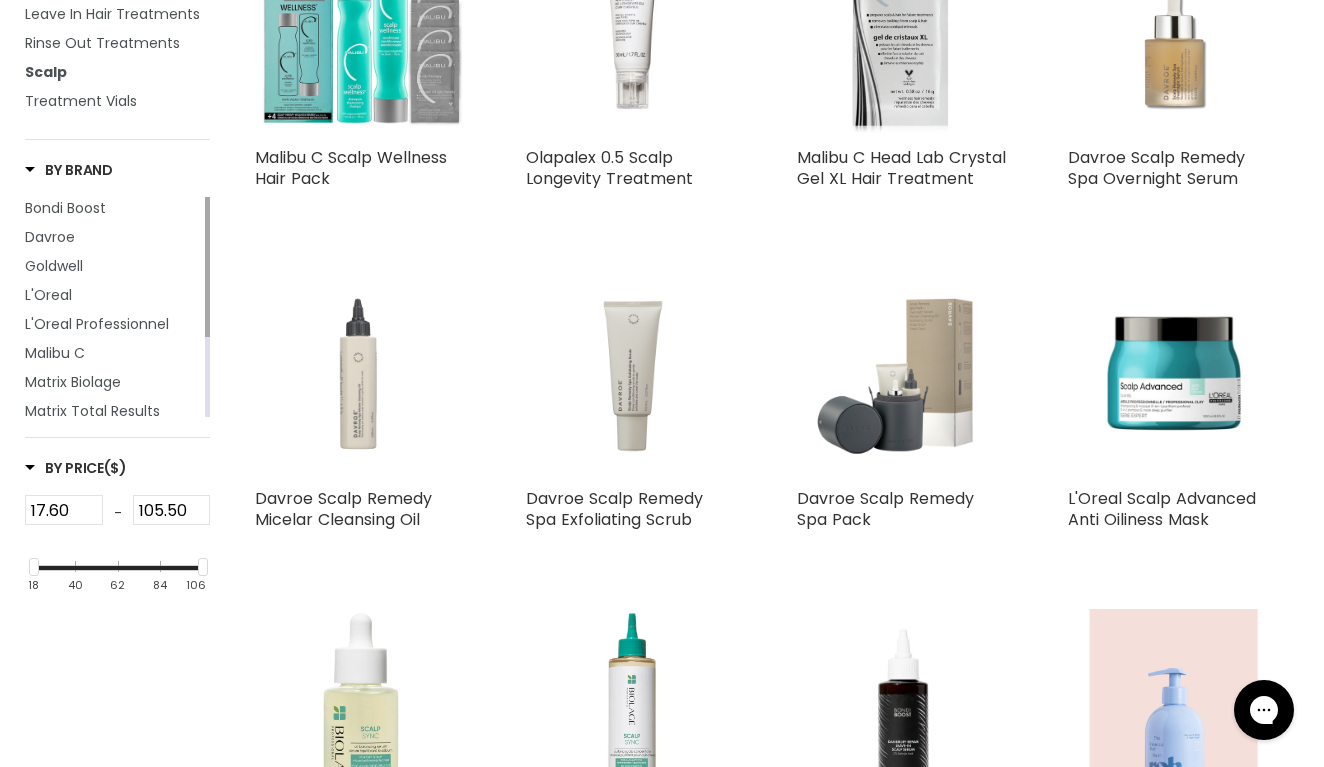scroll, scrollTop: 708, scrollLeft: 0, axis: vertical 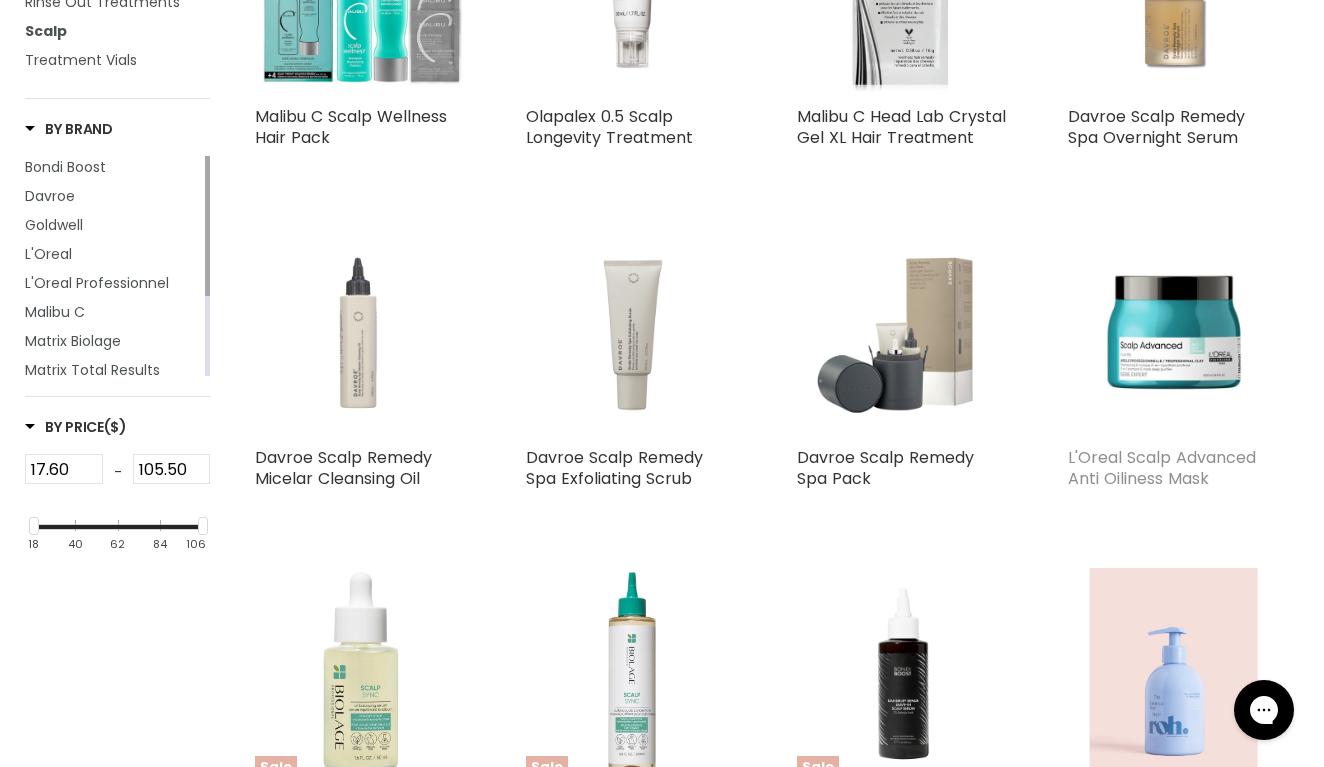 click on "L'Oreal Scalp Advanced Anti Oiliness Mask" at bounding box center (1162, 468) 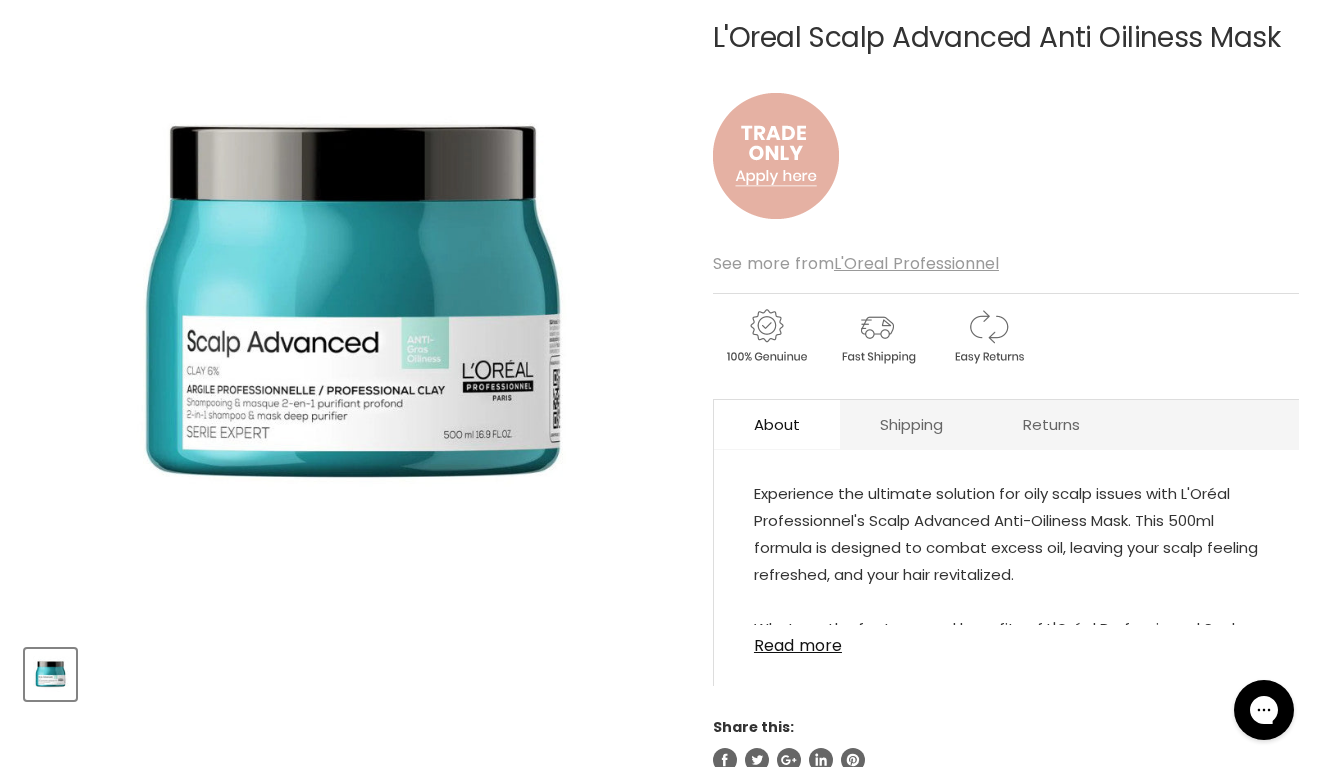 scroll, scrollTop: 372, scrollLeft: 0, axis: vertical 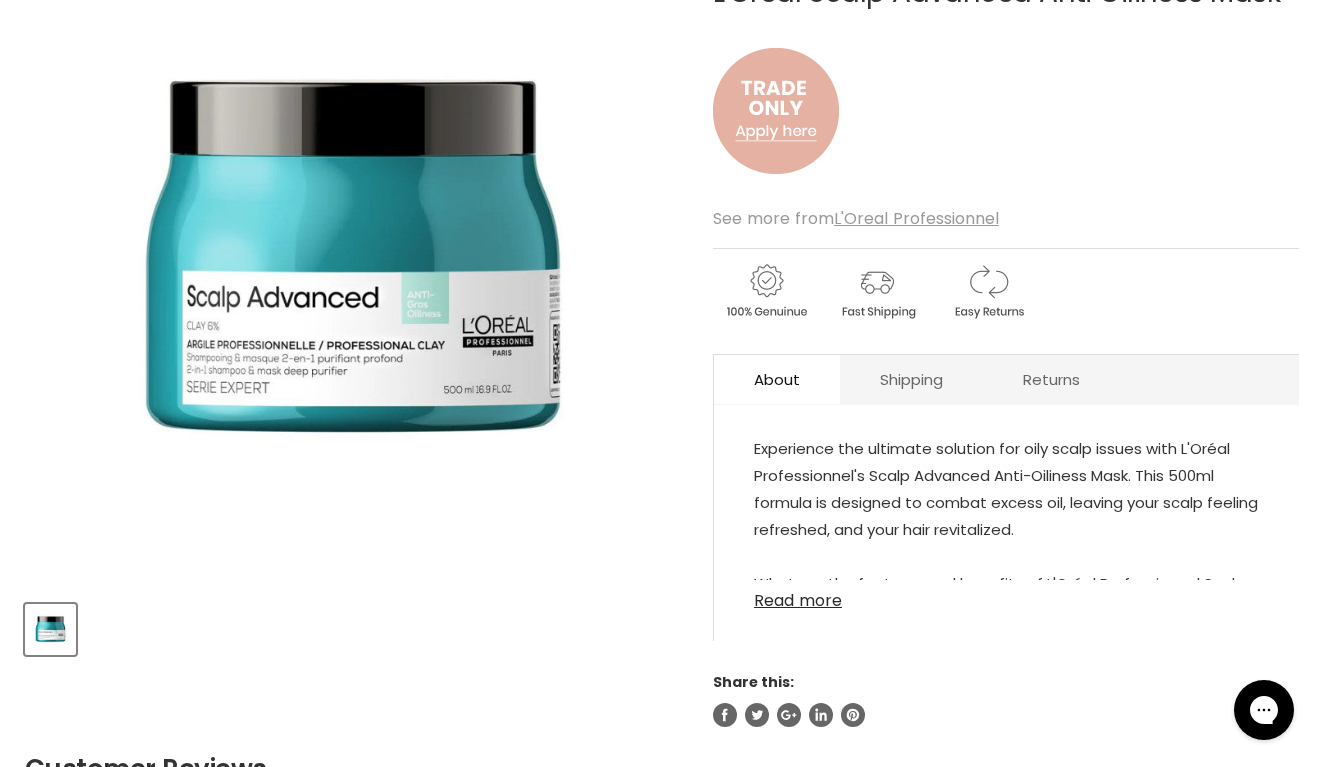 click on "Read more" at bounding box center (1006, 595) 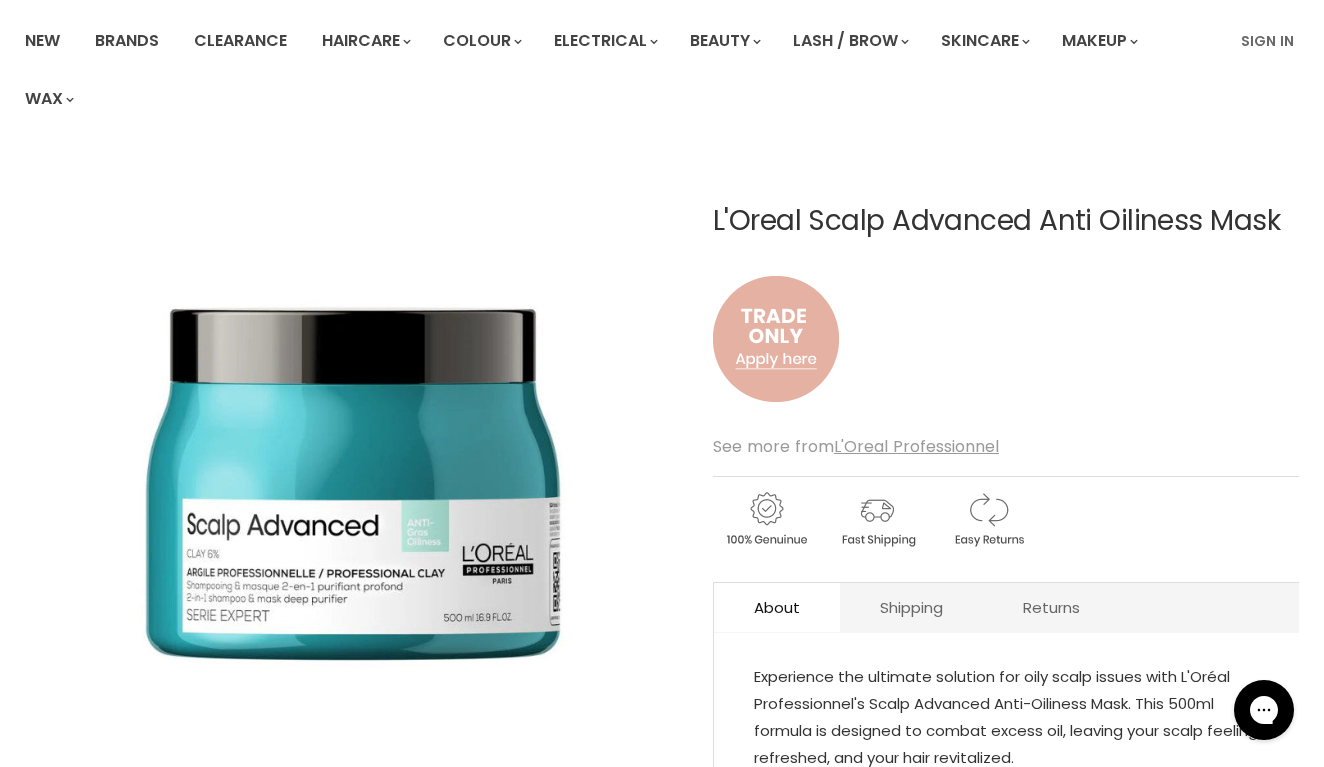 scroll, scrollTop: 212, scrollLeft: 0, axis: vertical 